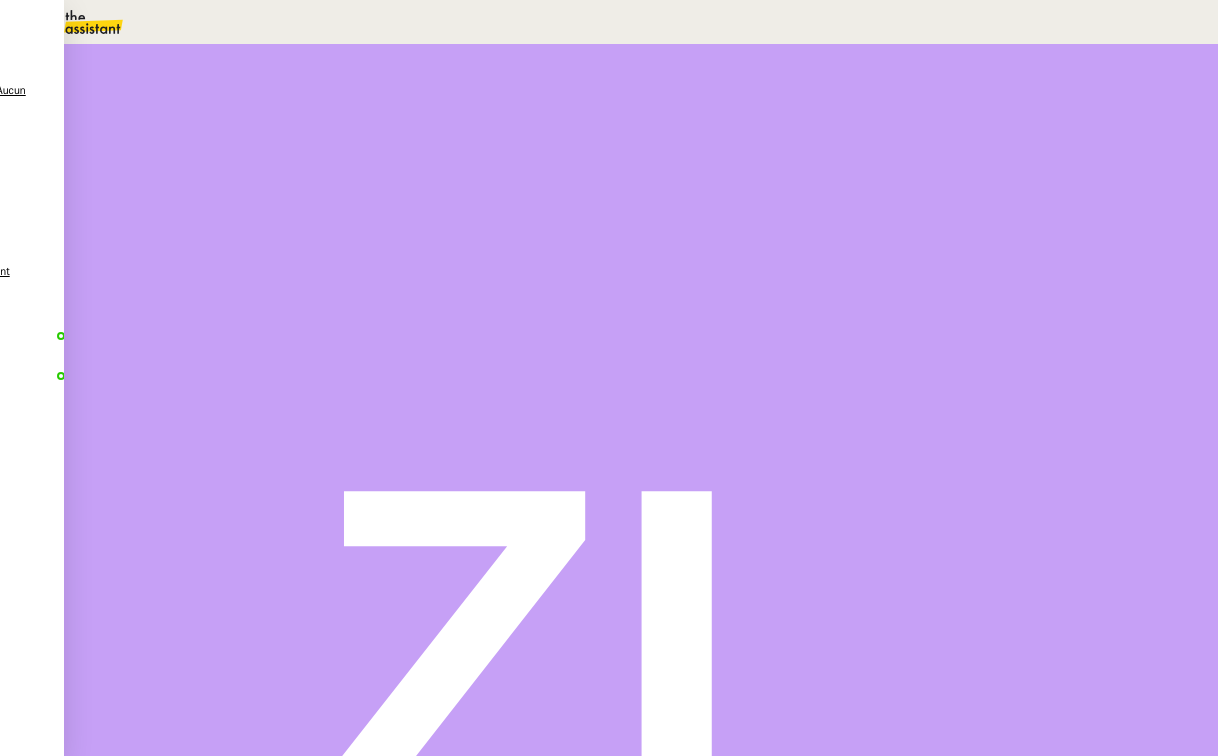 scroll, scrollTop: 0, scrollLeft: 0, axis: both 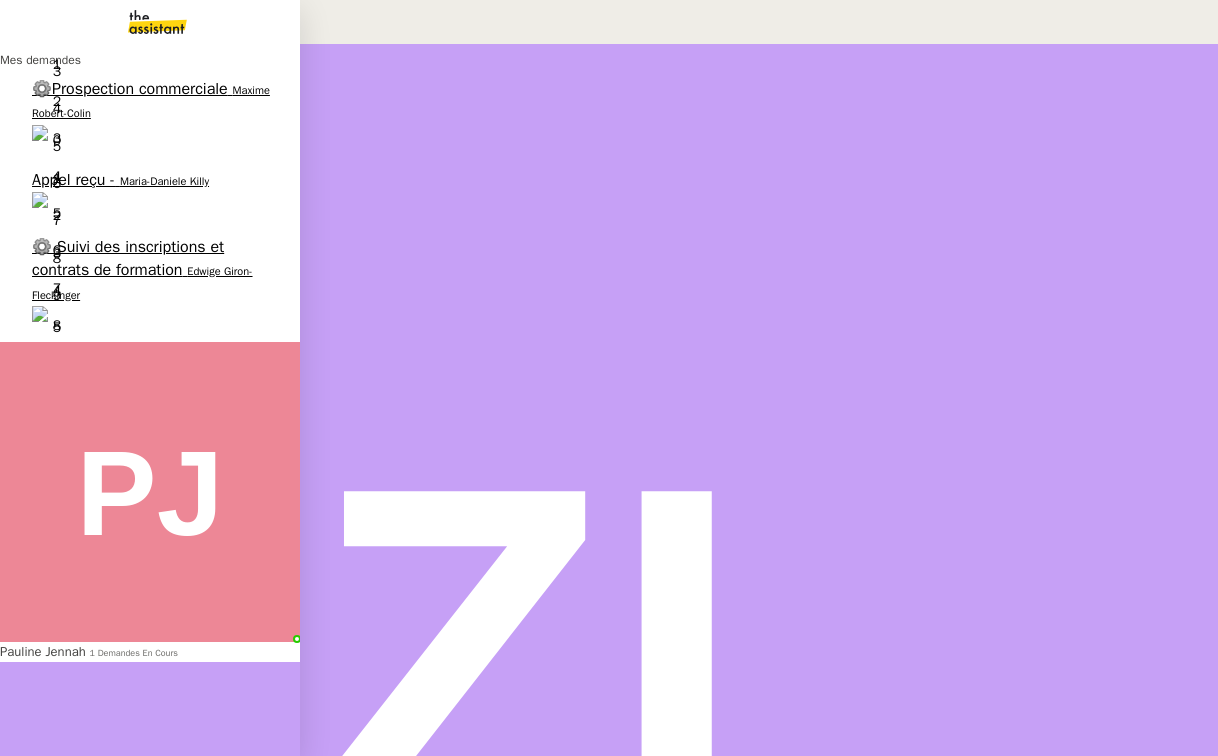 click on "Maria-Daniele Killy" at bounding box center [164, 181] 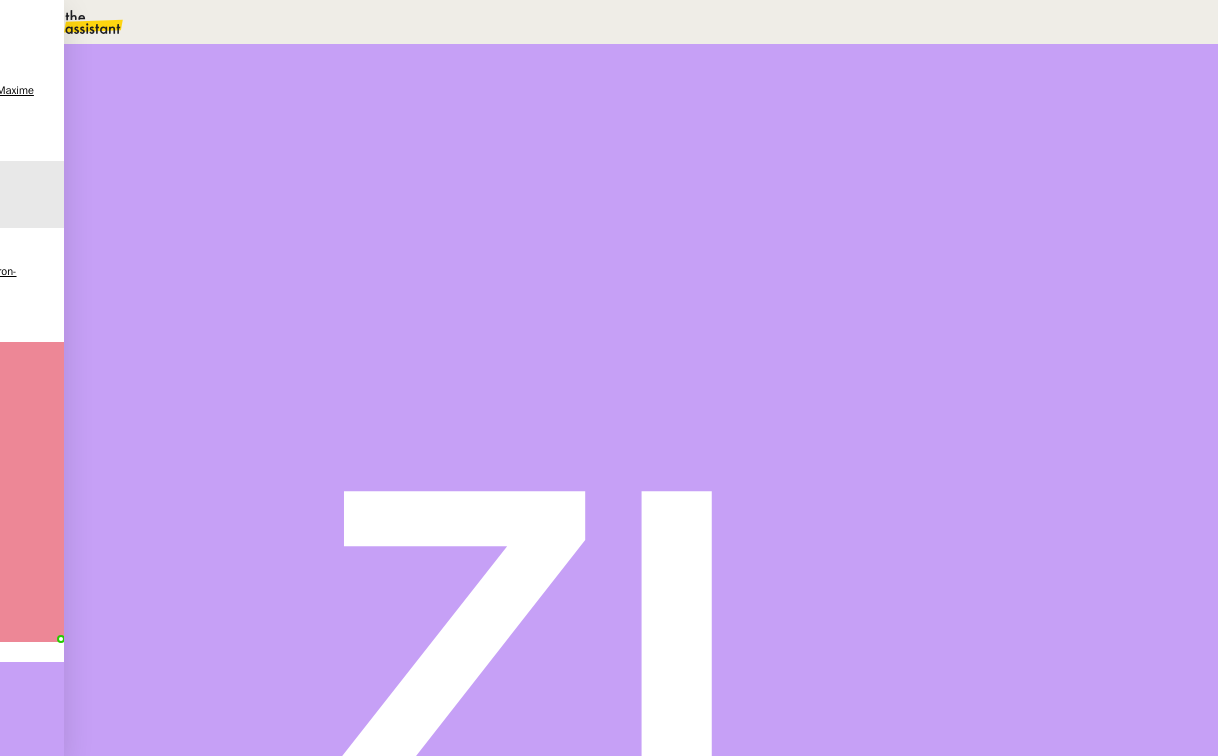scroll, scrollTop: 183, scrollLeft: 0, axis: vertical 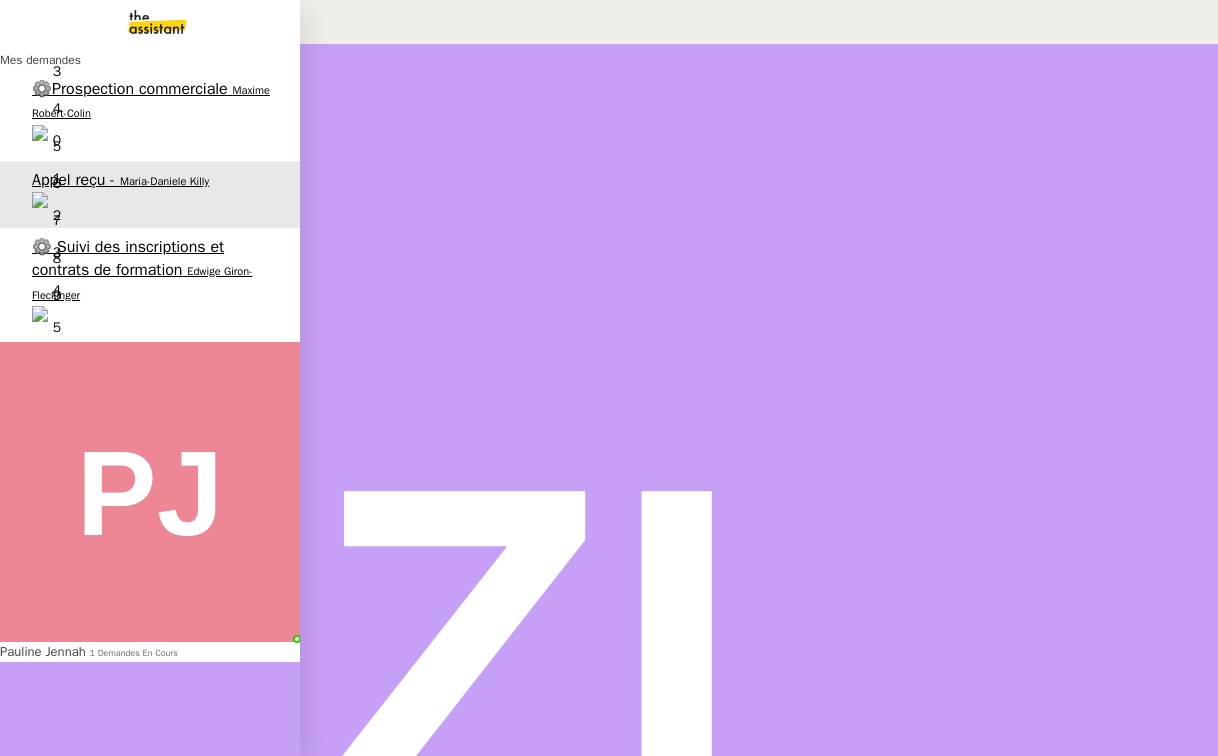 click on "Maxime Robert-Colin" at bounding box center [151, 101] 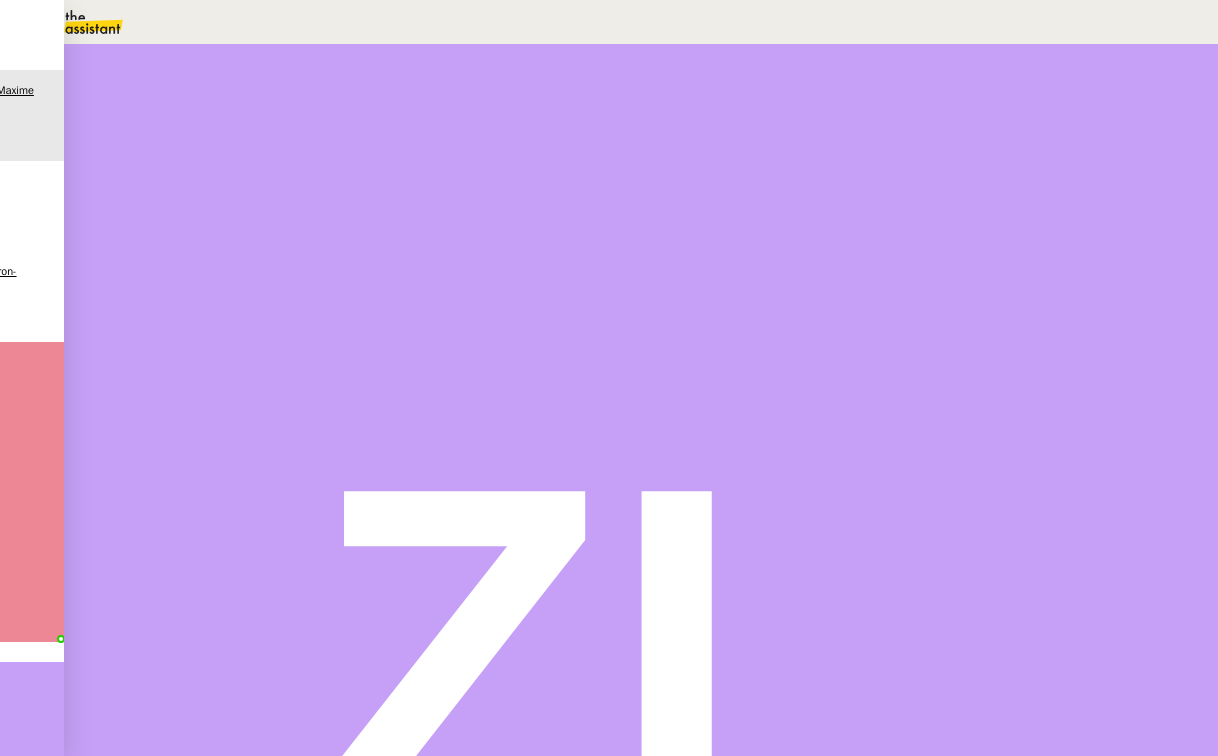 scroll, scrollTop: 0, scrollLeft: 0, axis: both 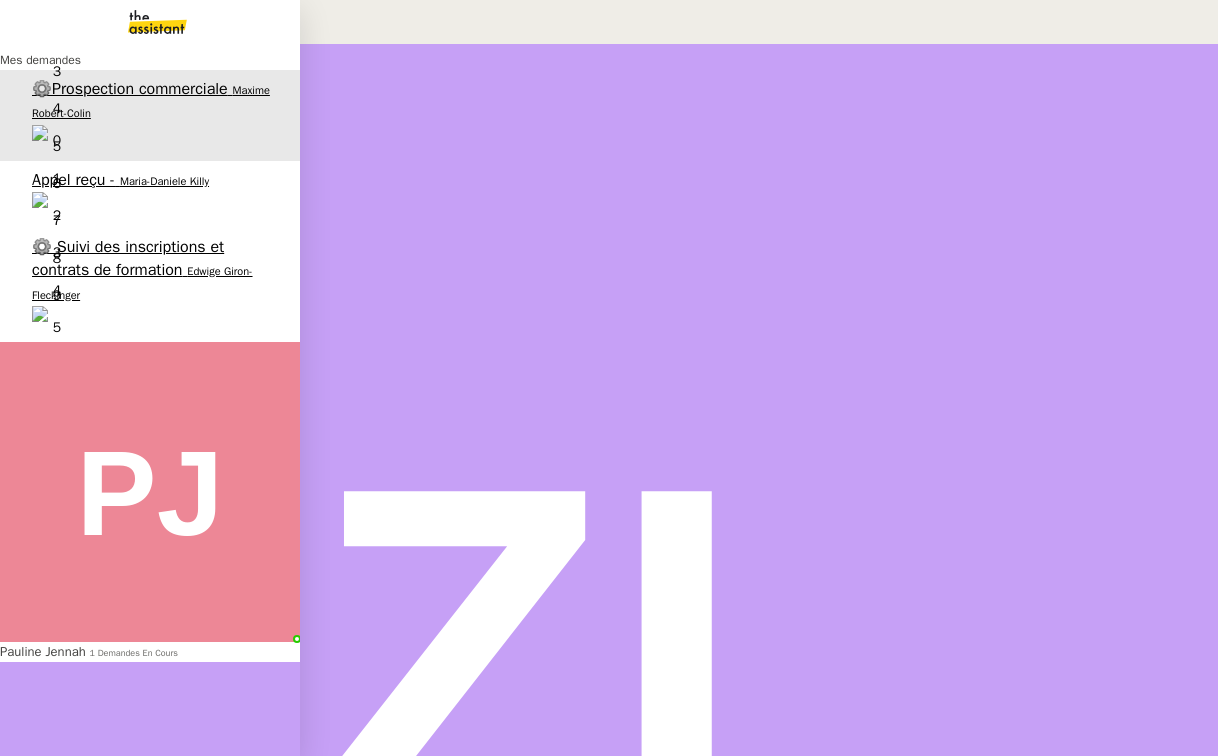 click on "Appel reçu -" at bounding box center (73, 180) 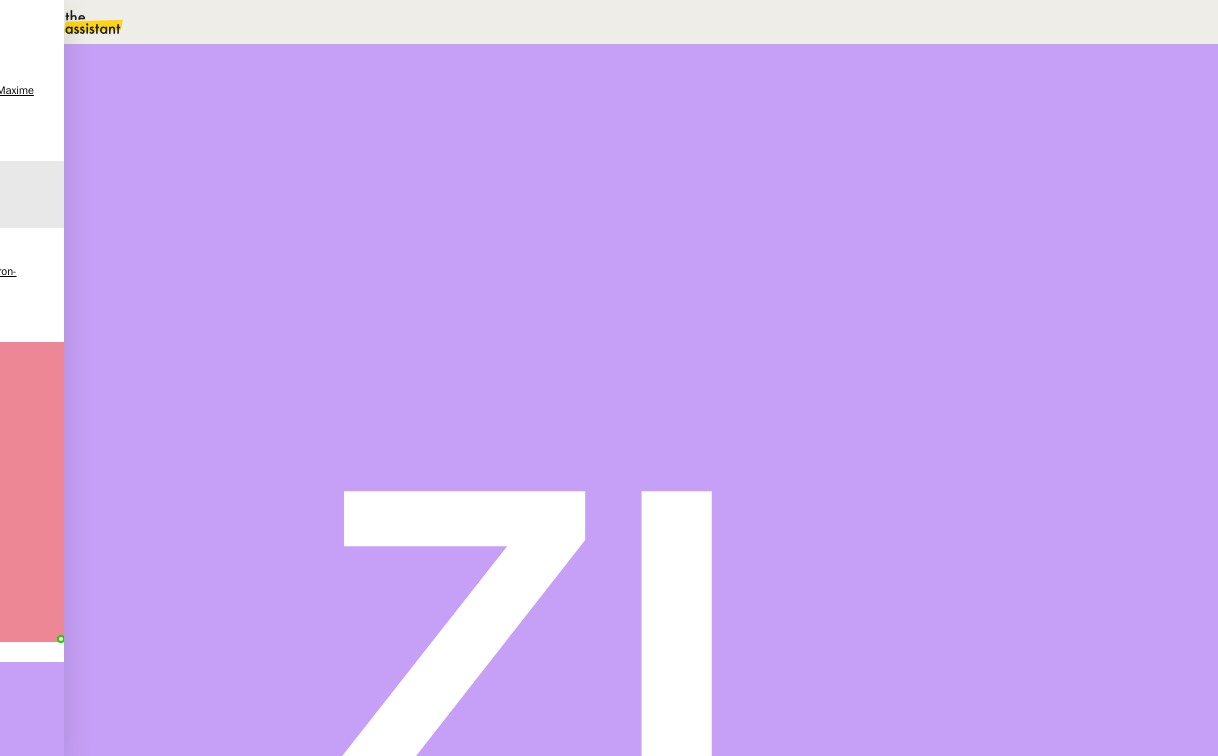 scroll, scrollTop: 0, scrollLeft: 0, axis: both 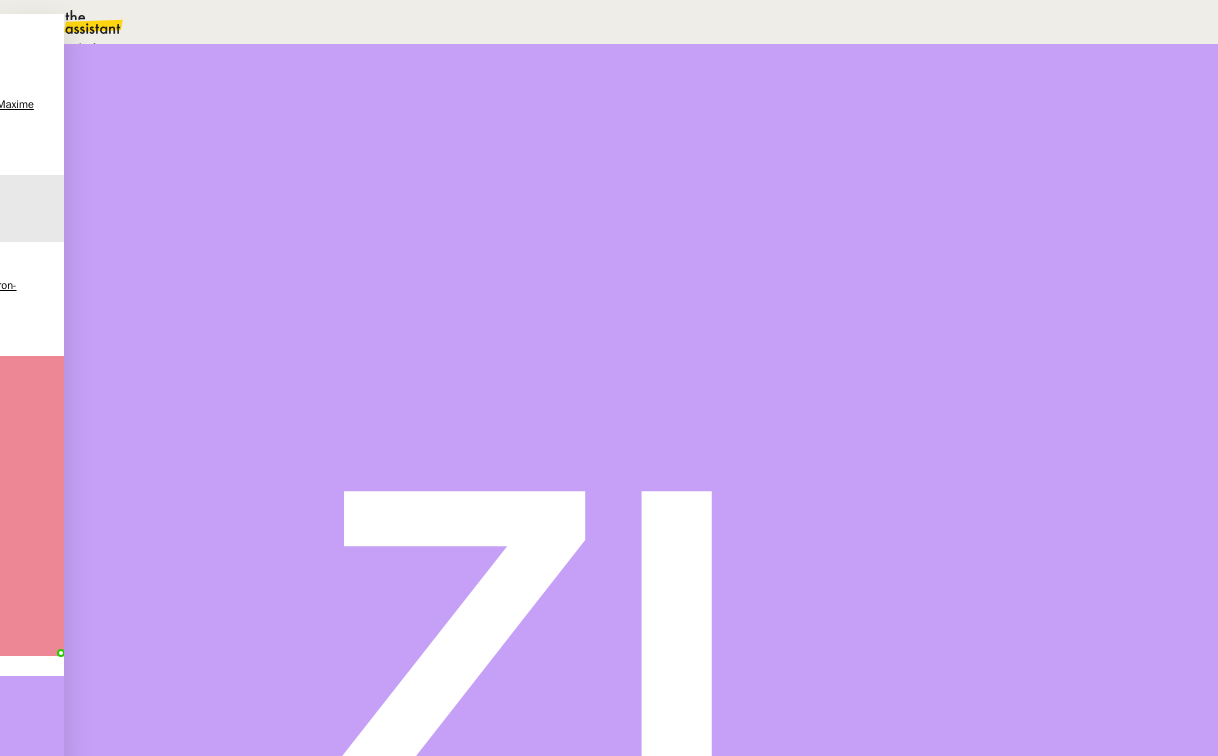 click on "Statut" at bounding box center [139, 112] 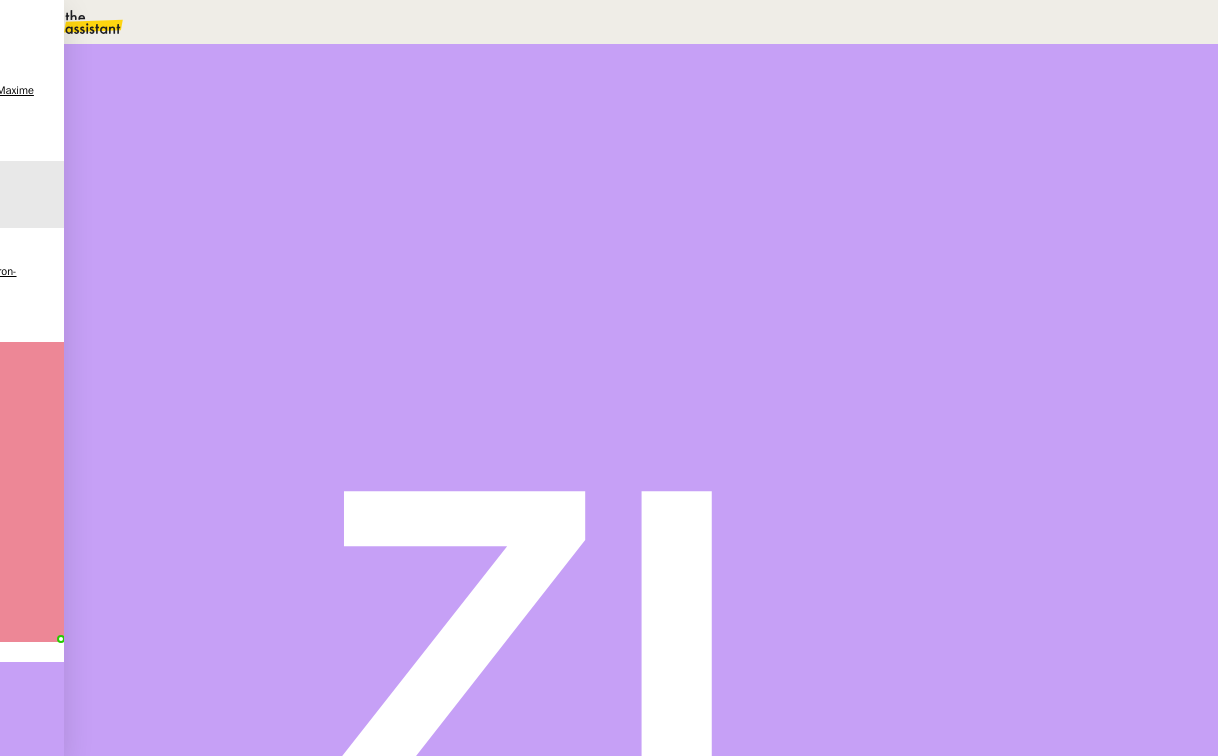 click on "Sauver" at bounding box center [821, 188] 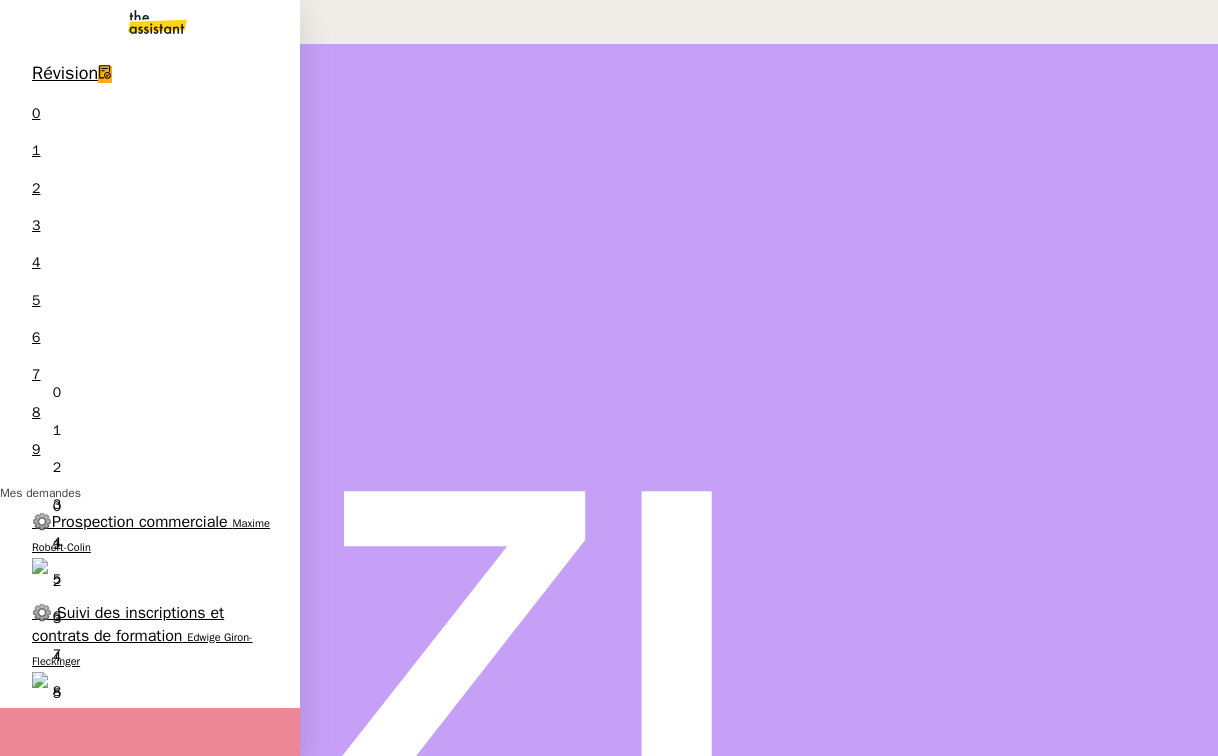 click on "[PERSON]    1 demandes en cours" at bounding box center [150, 708] 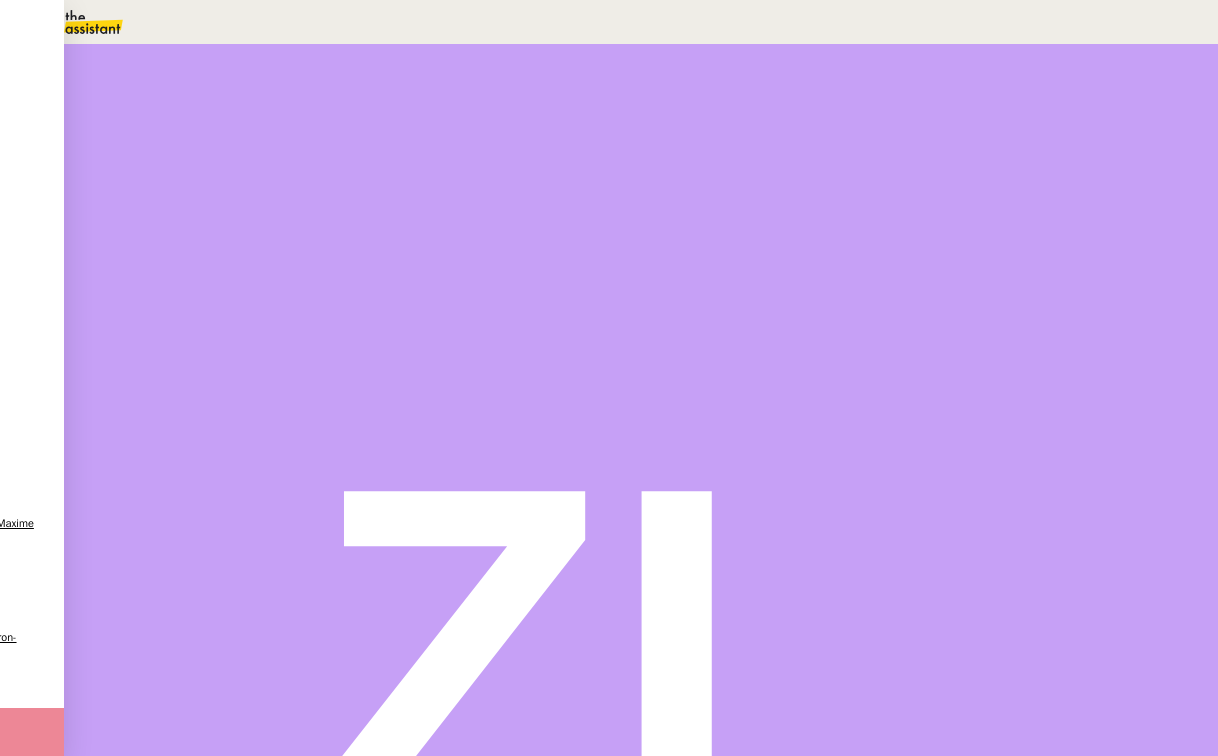 scroll, scrollTop: 886, scrollLeft: 0, axis: vertical 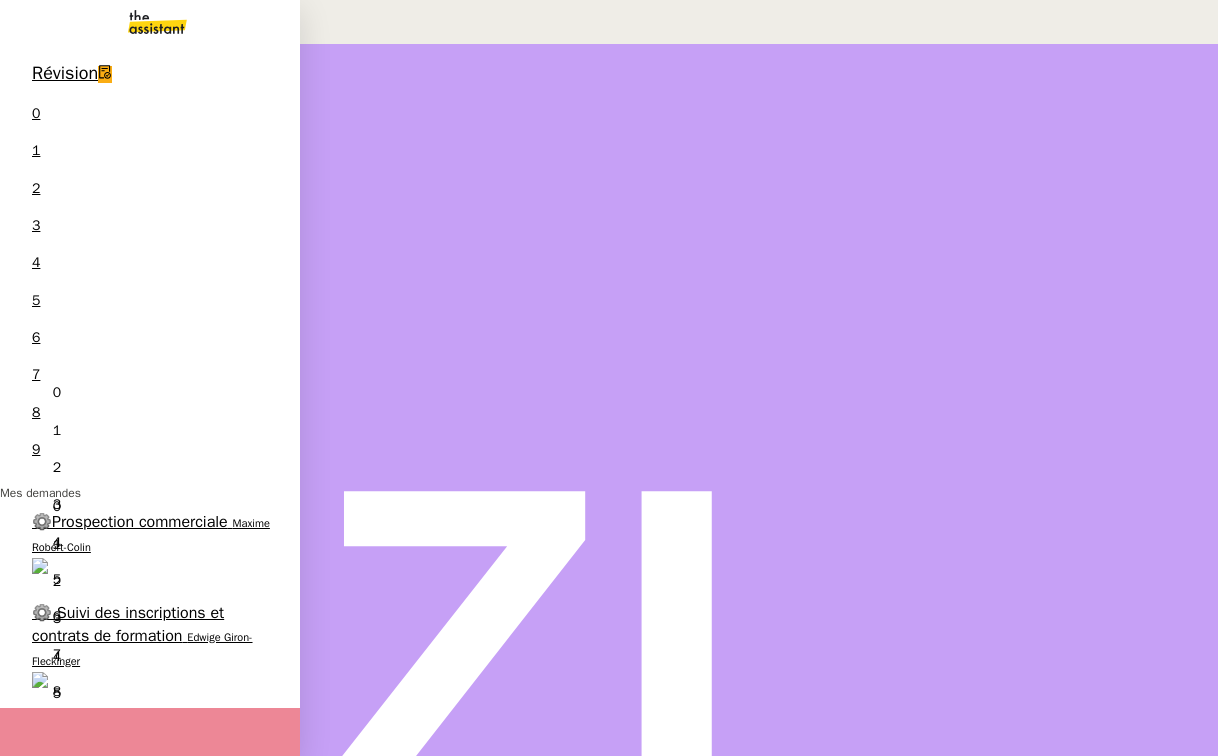 click on "Edwige Giron-Fleckinger" at bounding box center [142, 648] 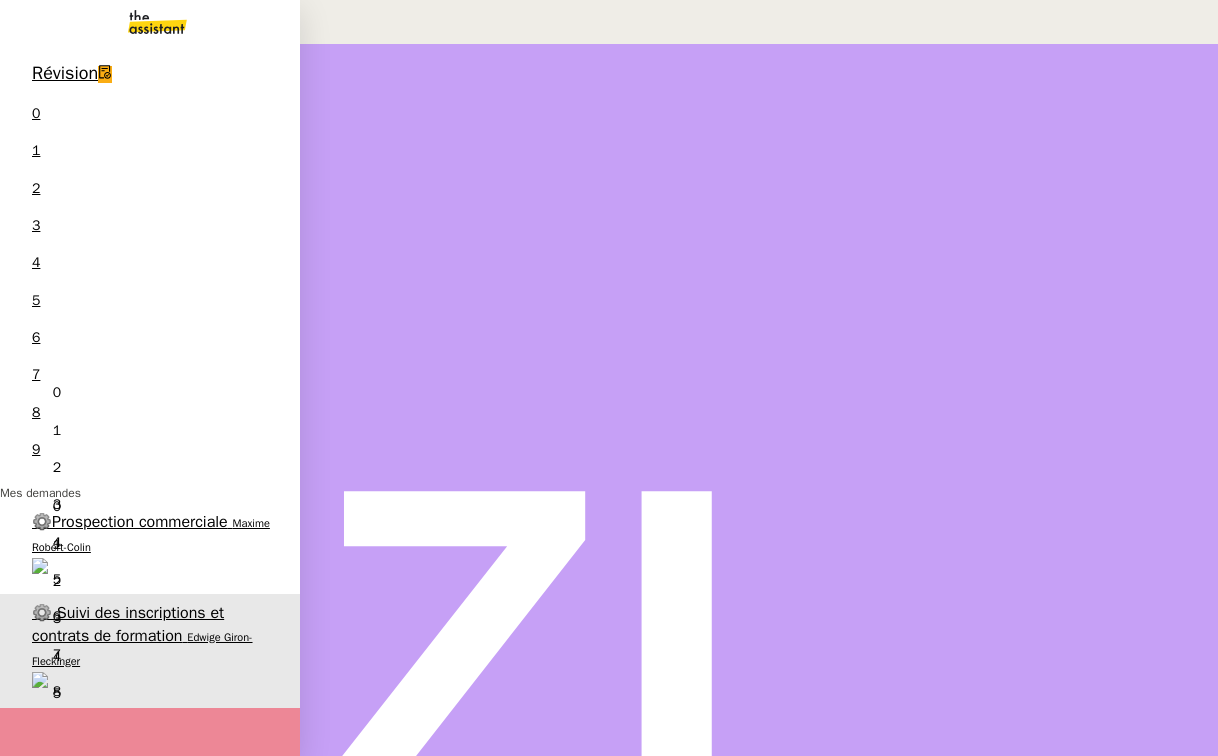 scroll, scrollTop: 660, scrollLeft: 0, axis: vertical 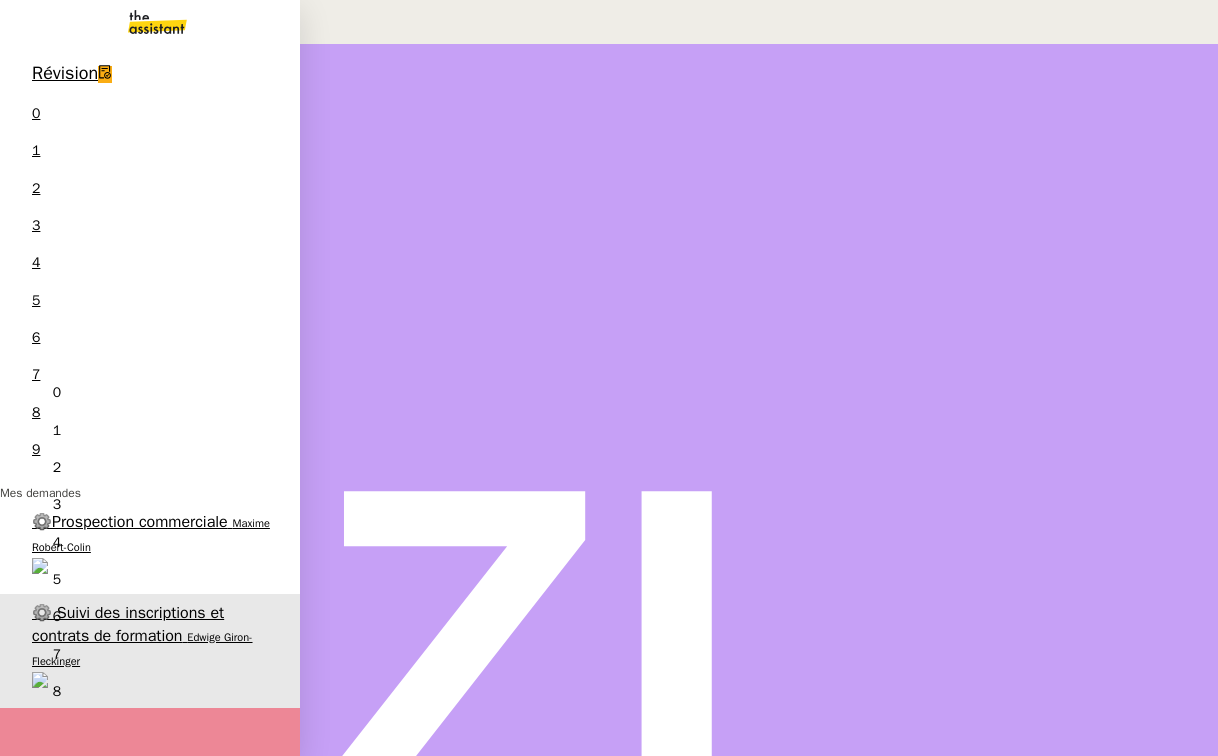click on "⚙️Prospection commerciale" at bounding box center (130, 522) 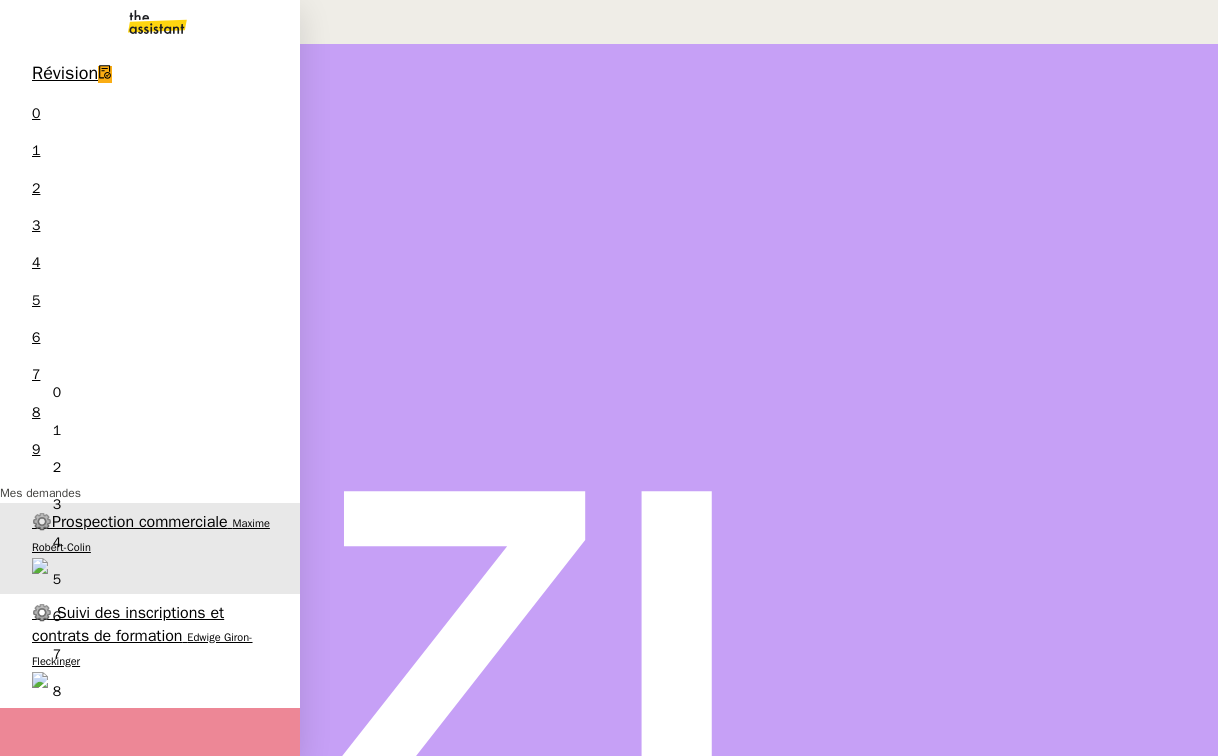 scroll, scrollTop: 235, scrollLeft: 0, axis: vertical 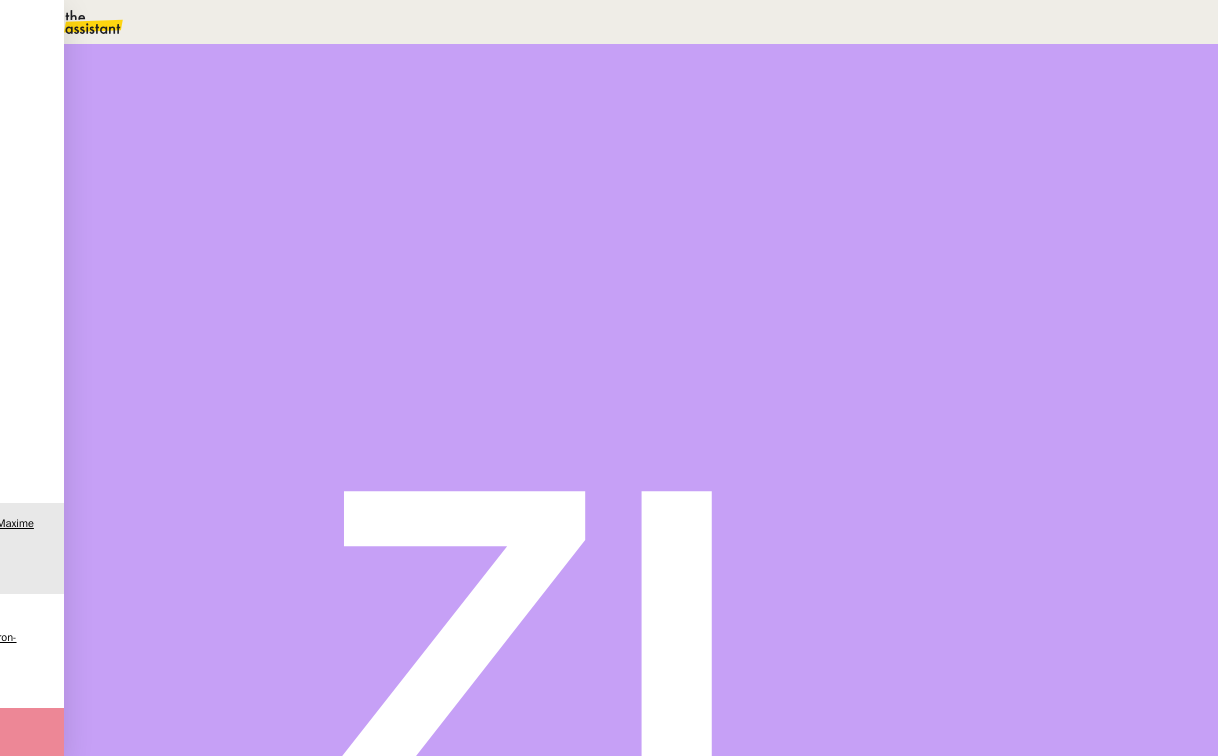 click on "•••" at bounding box center (118, 567) 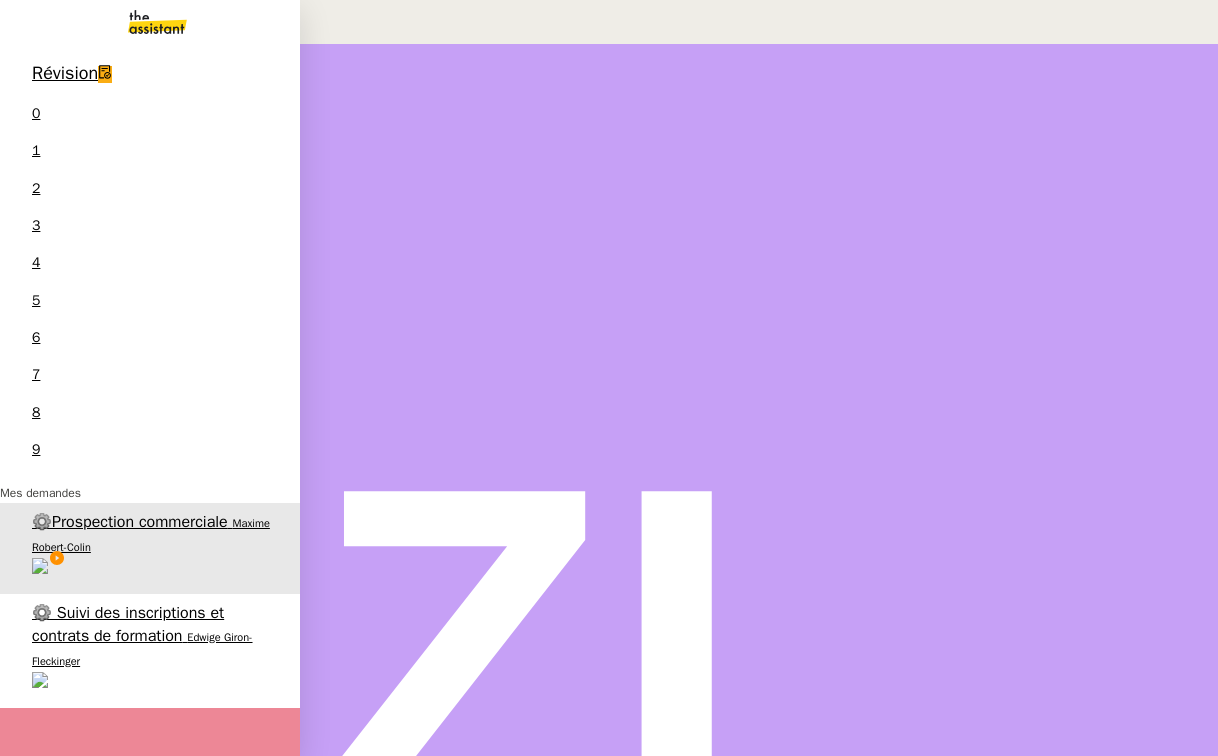 click on "⚙️ Suivi des inscriptions et contrats de formation" at bounding box center (128, 624) 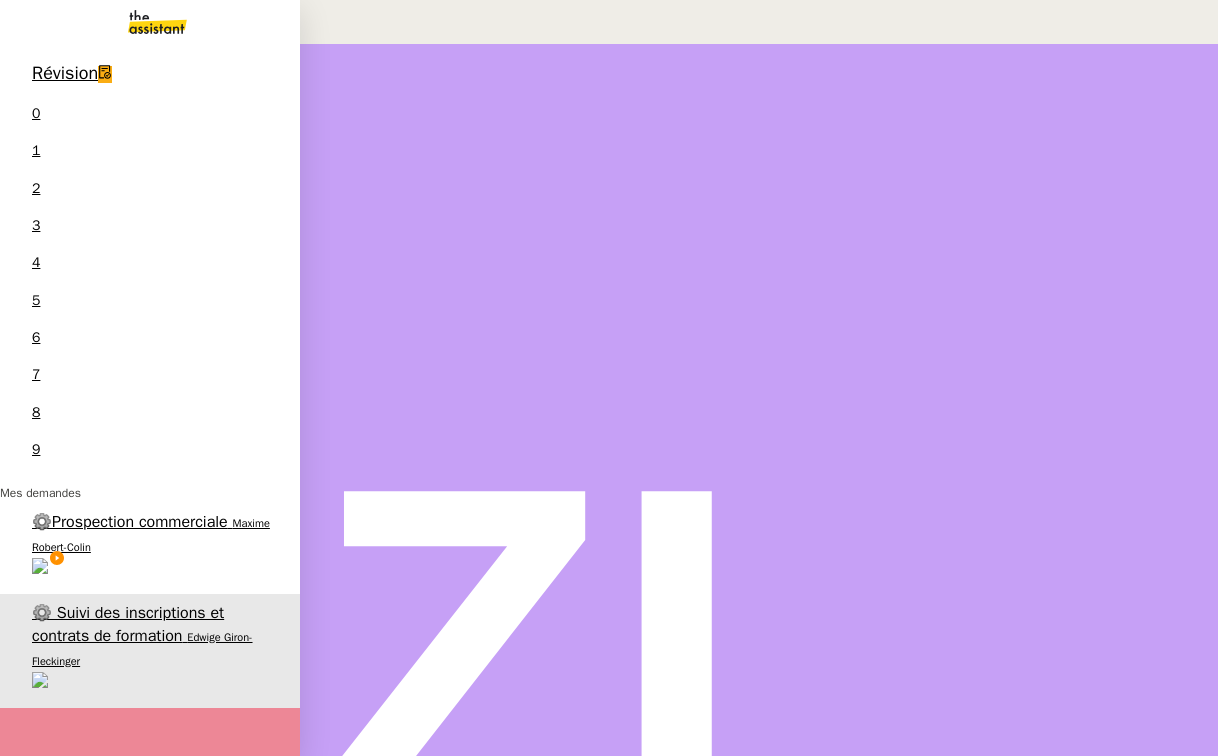 click on "⚙️Prospection commerciale" at bounding box center (130, 522) 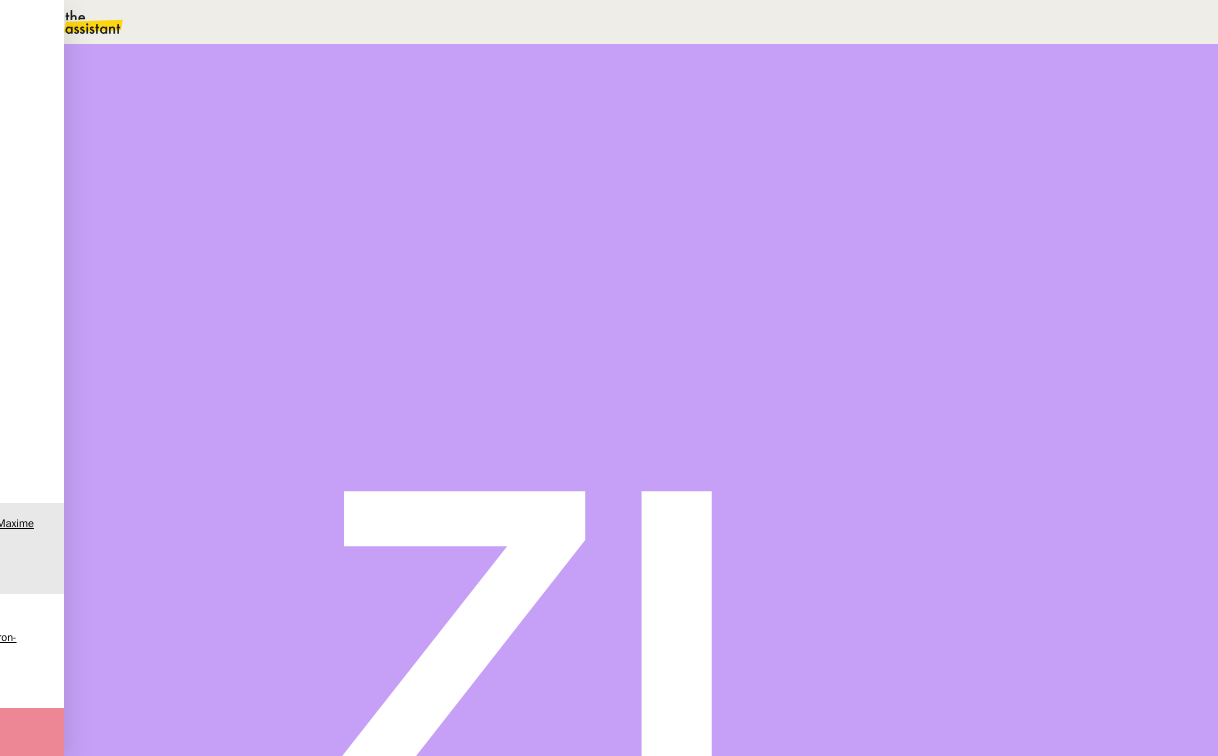 scroll, scrollTop: 445, scrollLeft: 0, axis: vertical 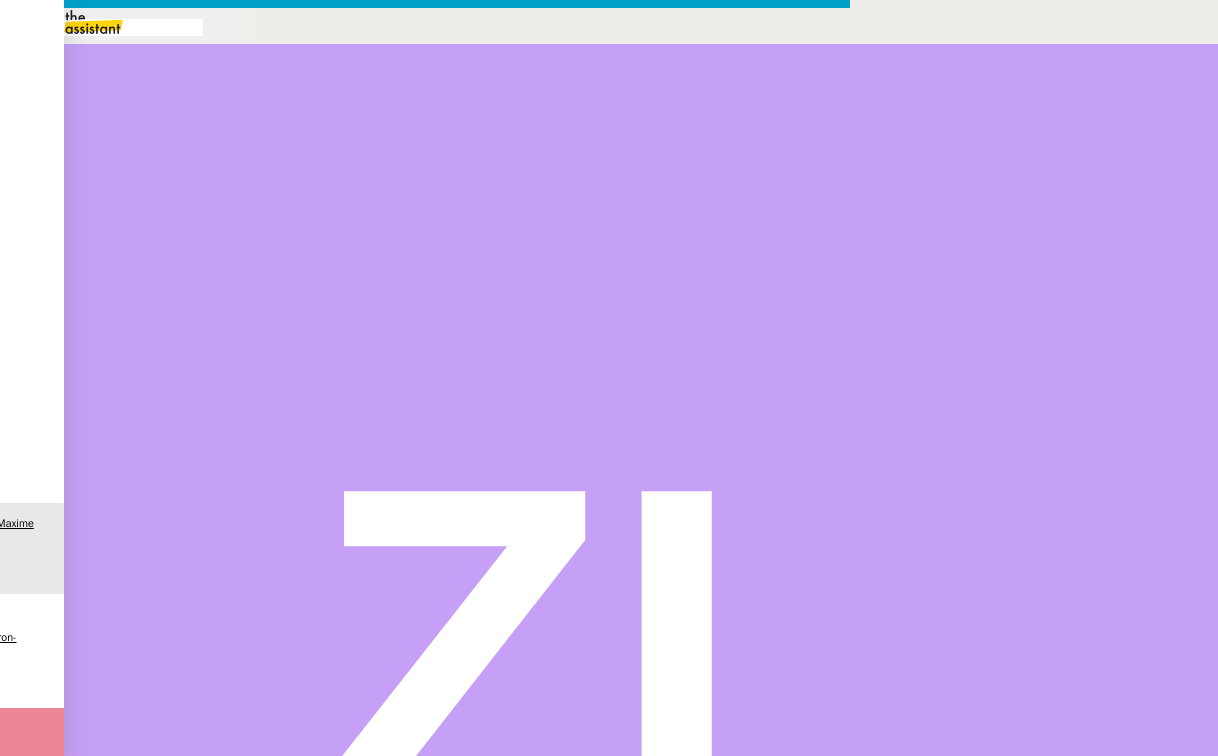 click at bounding box center (425, 837) 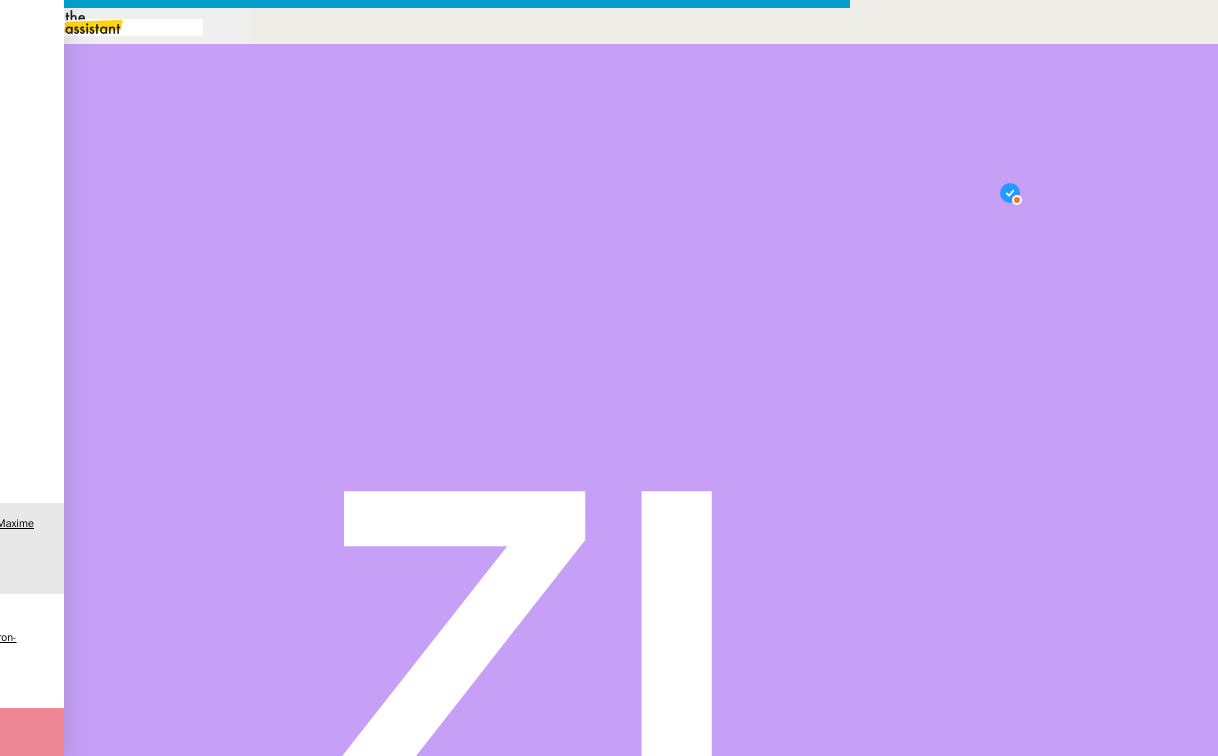 scroll, scrollTop: 21, scrollLeft: 0, axis: vertical 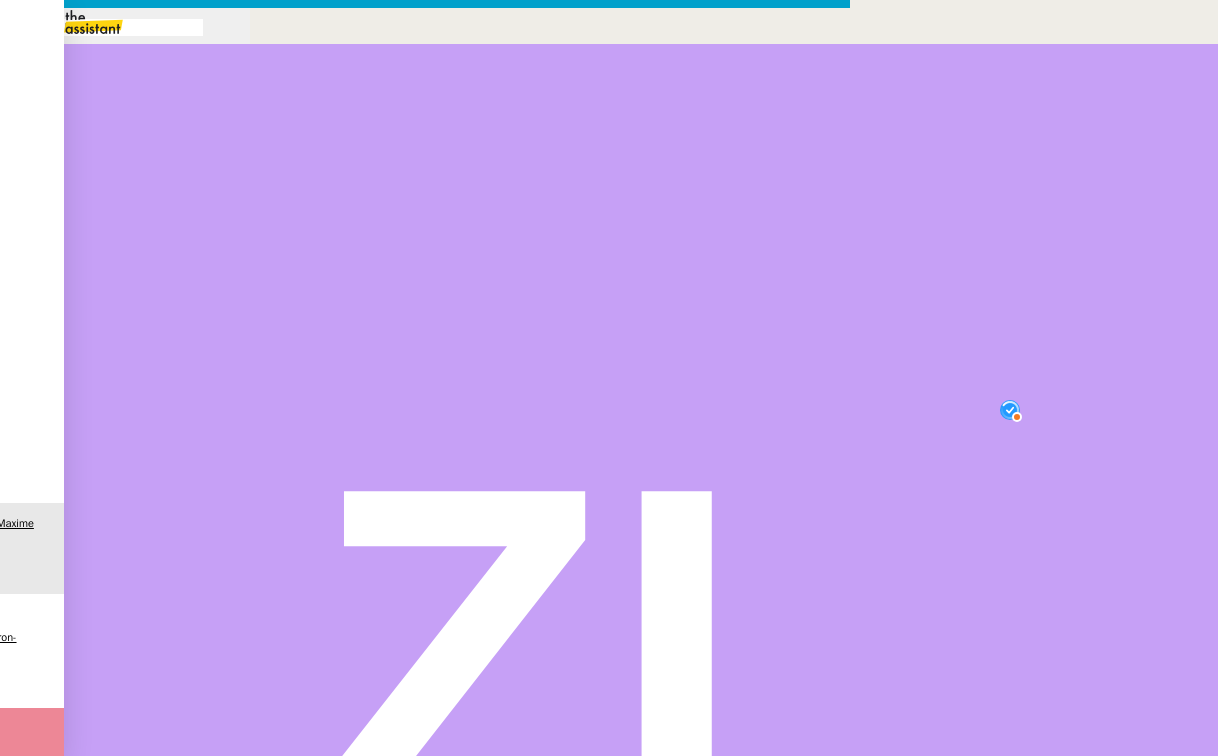 click on "J’espère que vous allez bien." at bounding box center (425, 883) 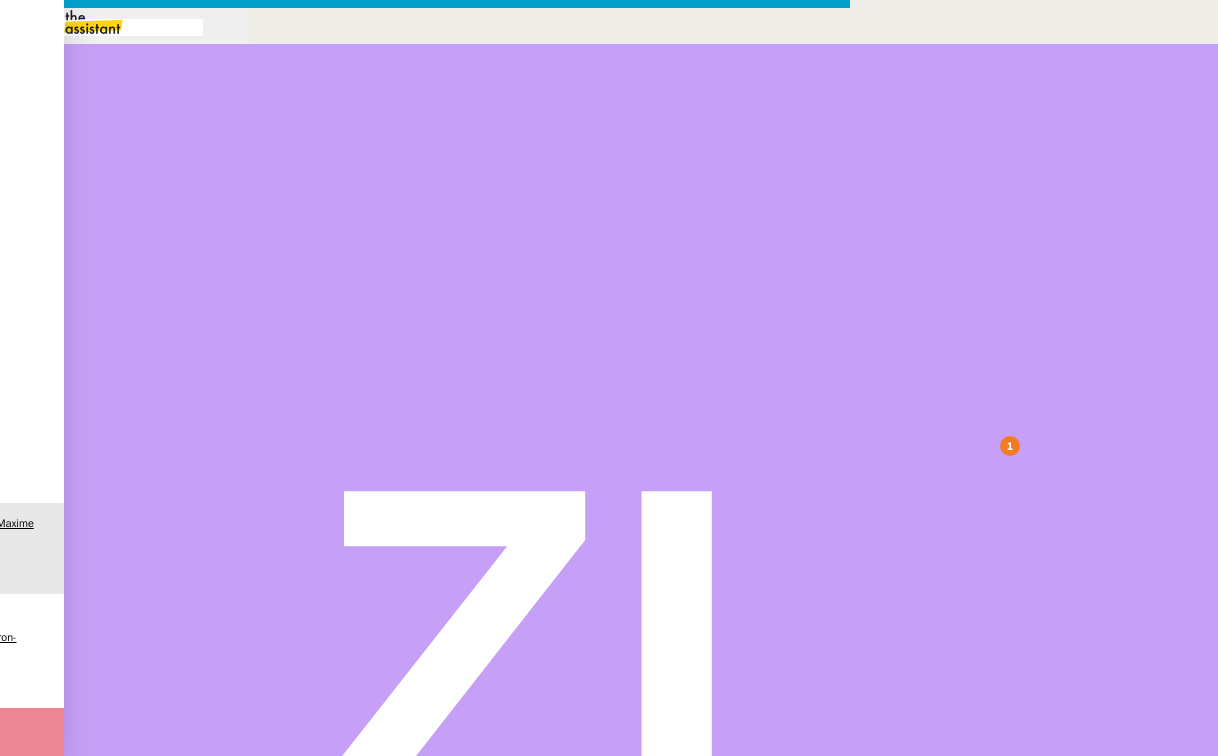 drag, startPoint x: 561, startPoint y: 301, endPoint x: 436, endPoint y: 299, distance: 125.016 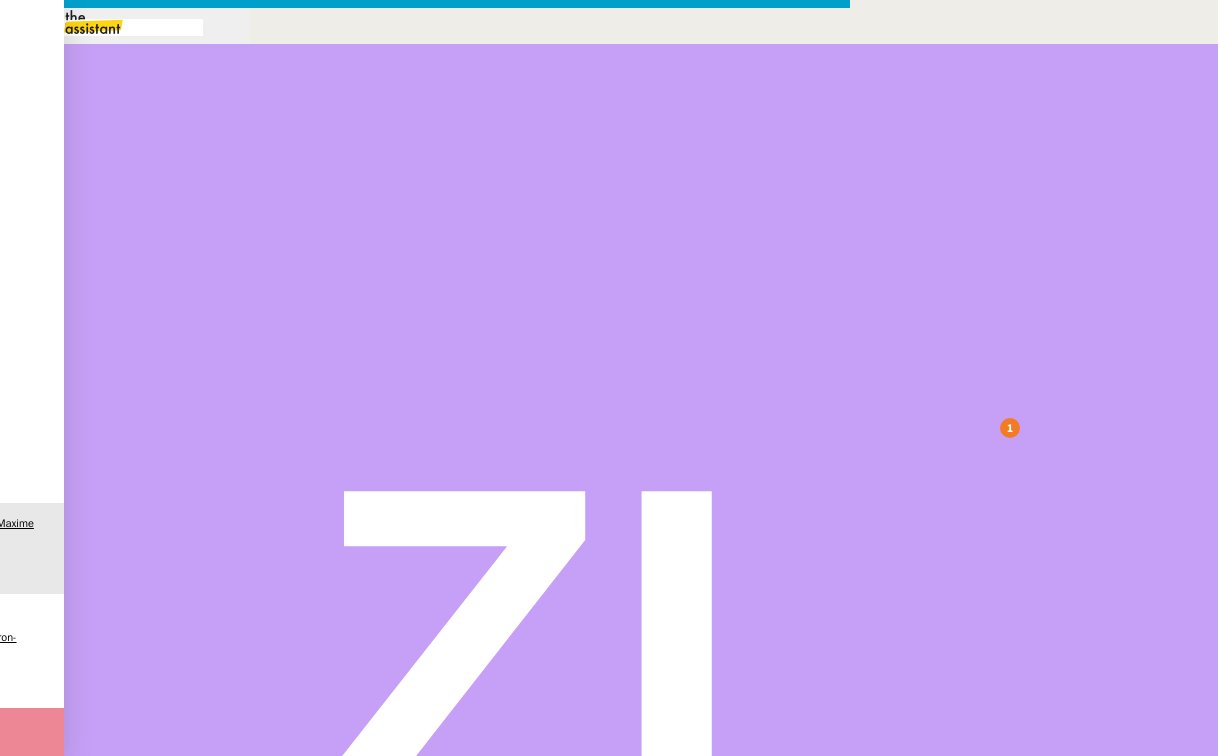click on "Envoyer" at bounding box center [78, 1249] 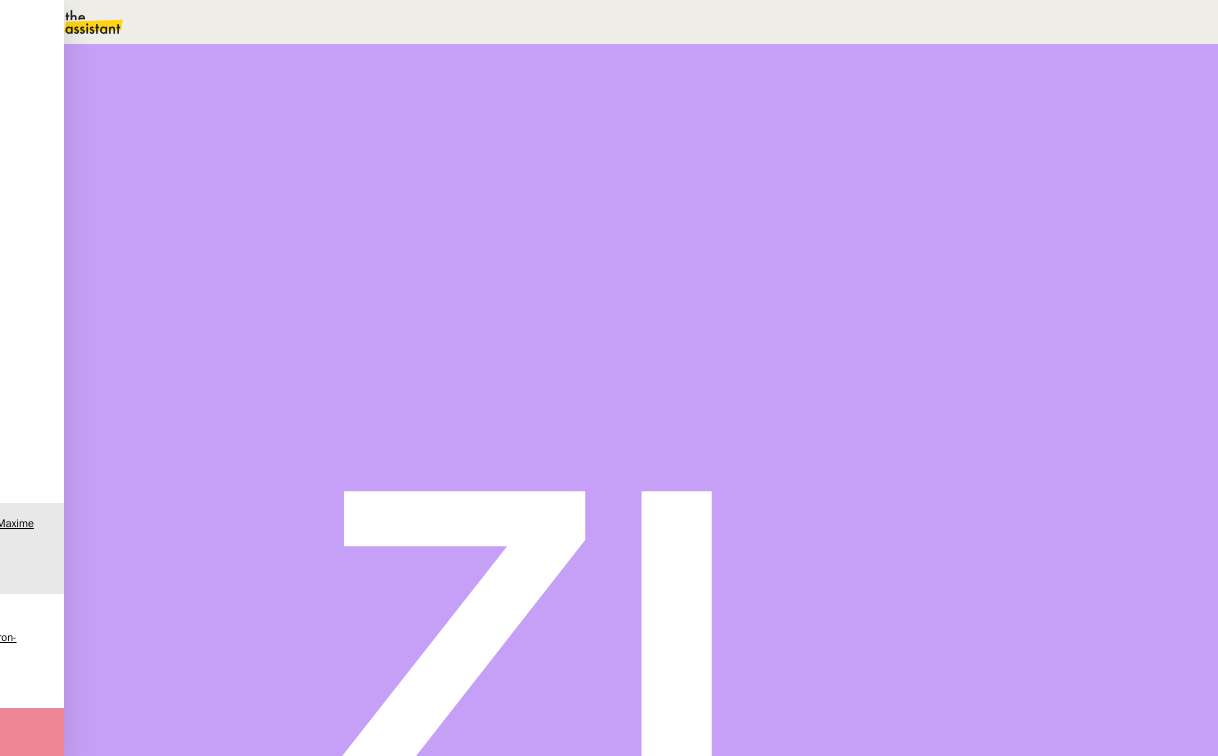 scroll, scrollTop: 0, scrollLeft: 0, axis: both 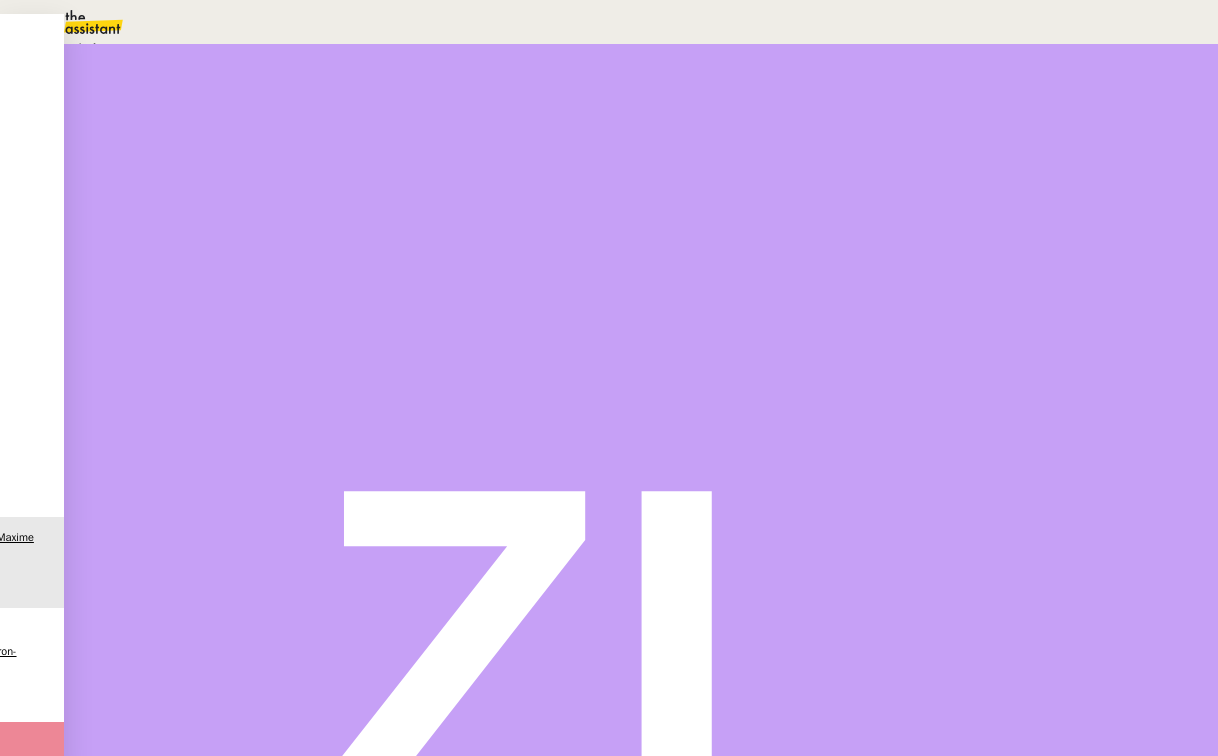 click on "En attente" at bounding box center (72, 48) 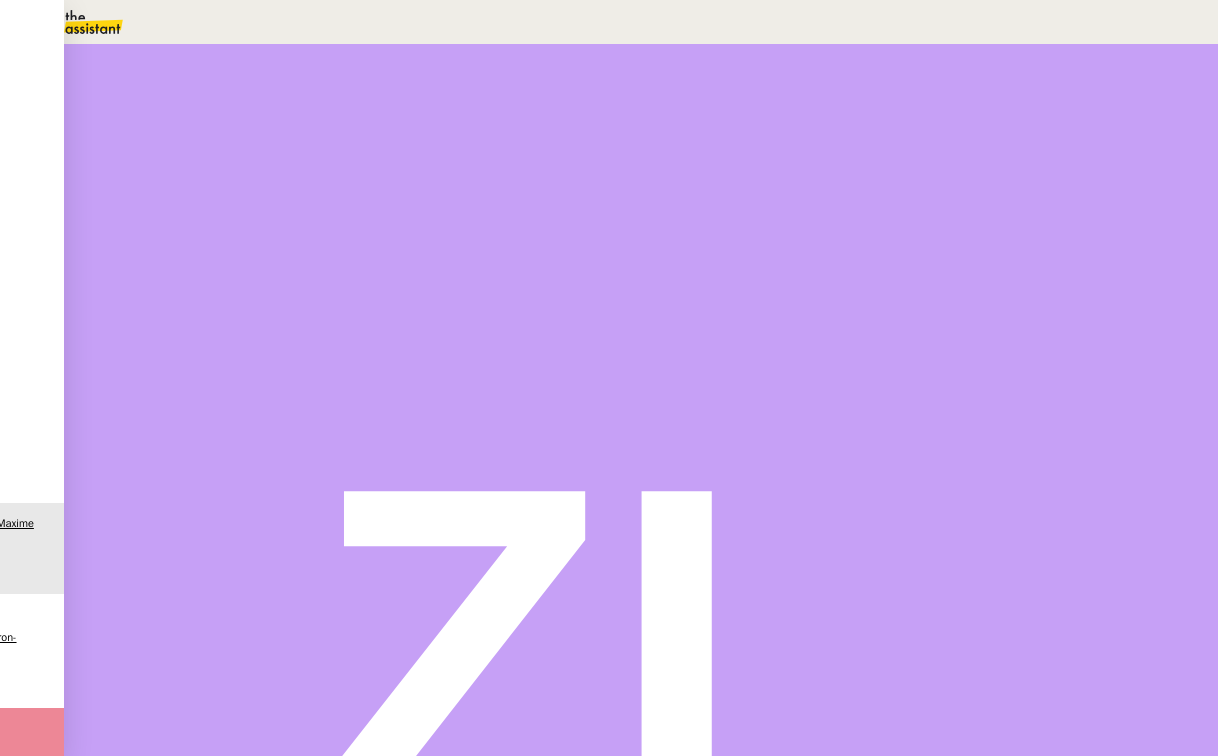click on "Dans 2 jours ouvrés" at bounding box center [998, 177] 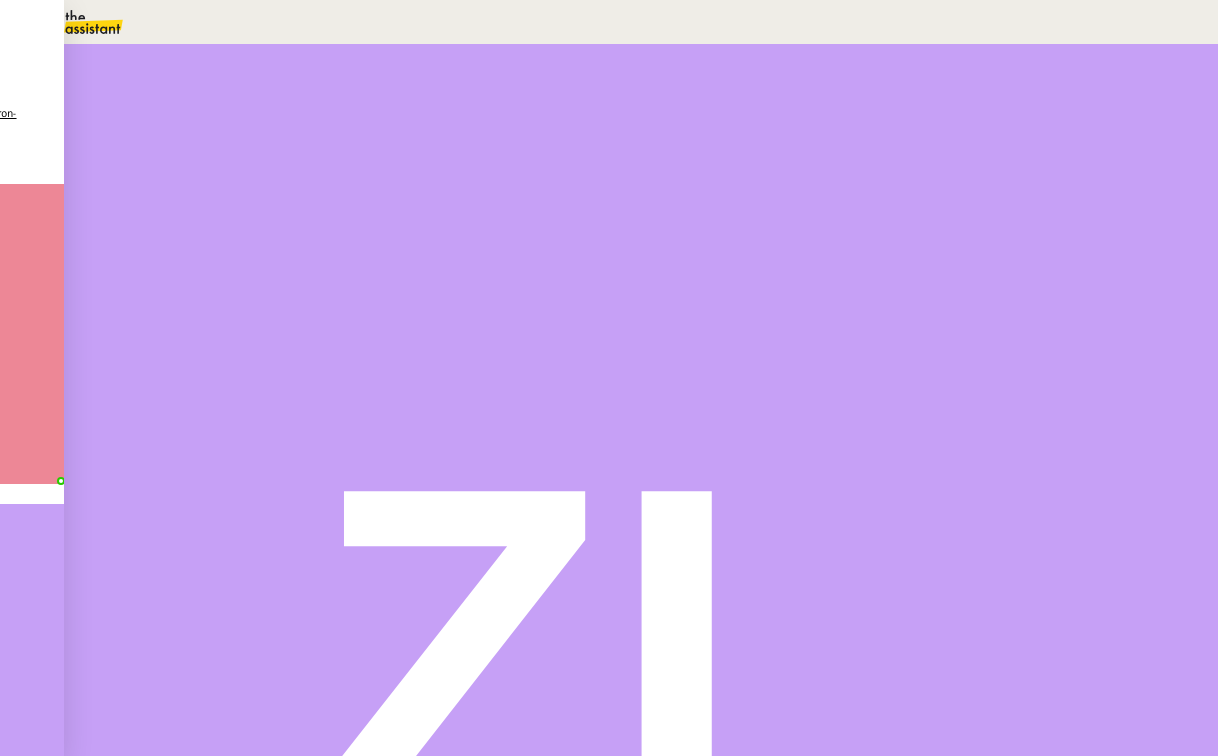 click at bounding box center (609, 653) 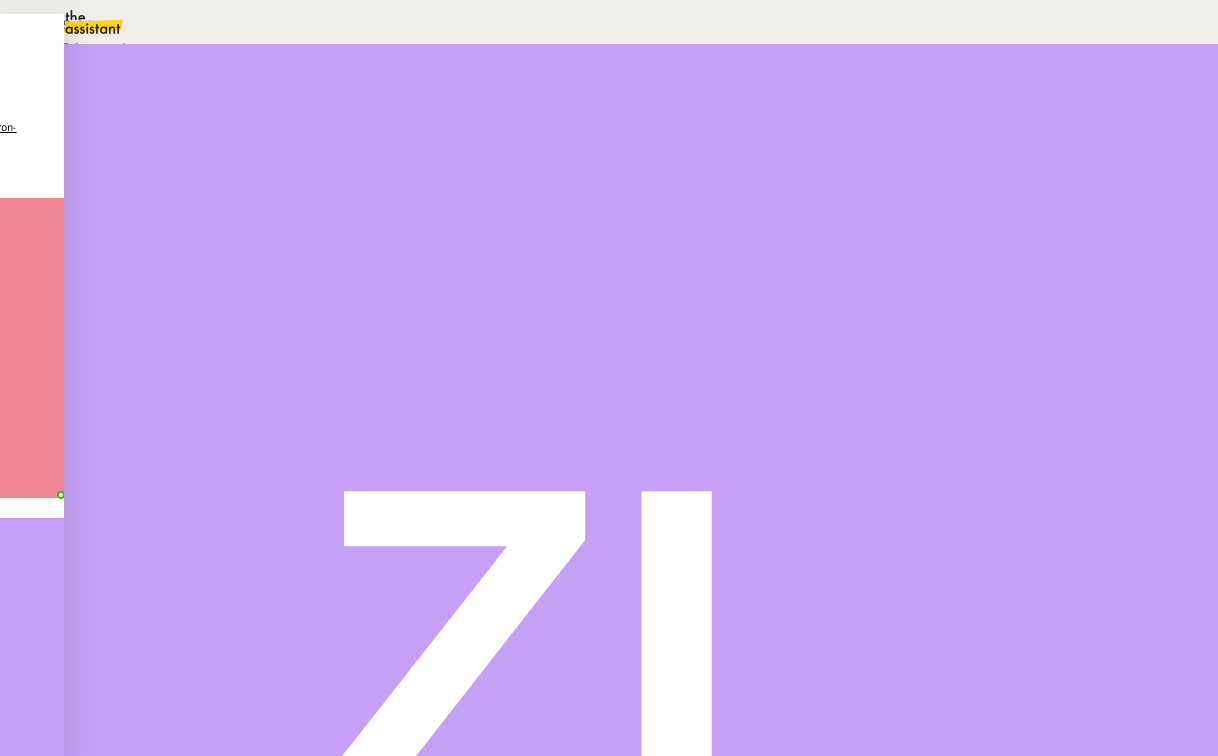 click on "Suivi" at bounding box center [604, 25] 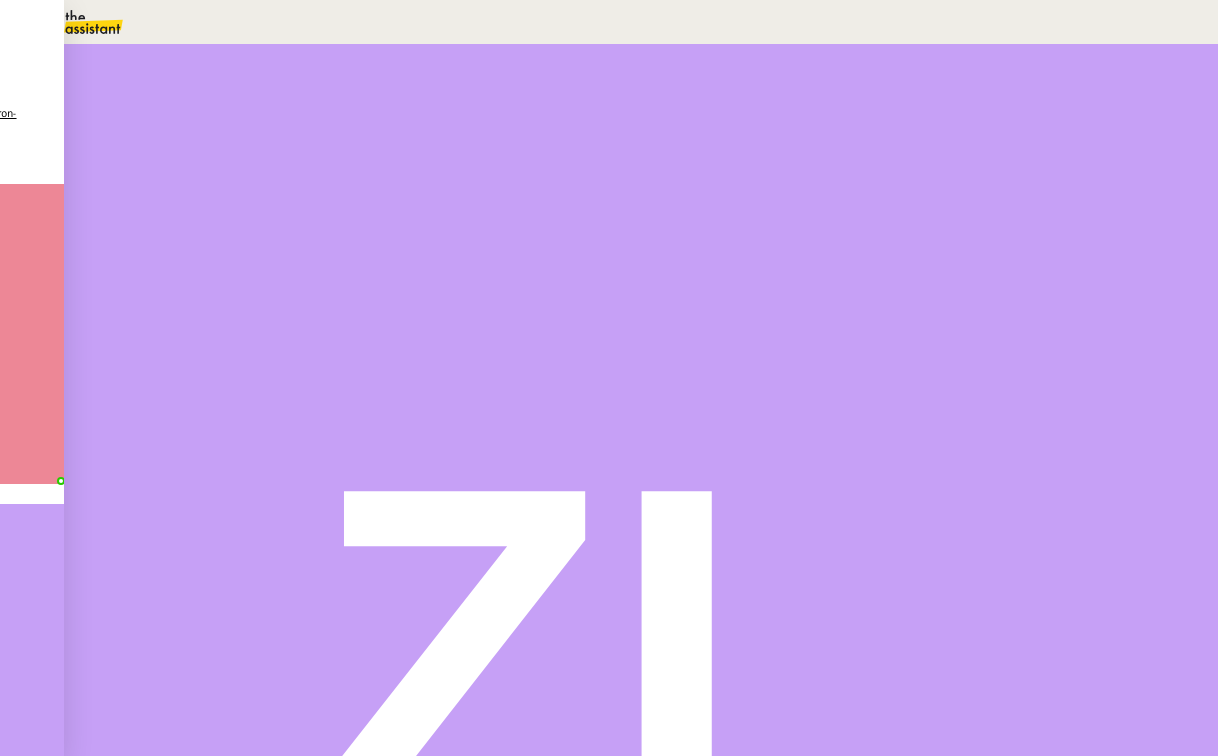 scroll, scrollTop: 580, scrollLeft: 0, axis: vertical 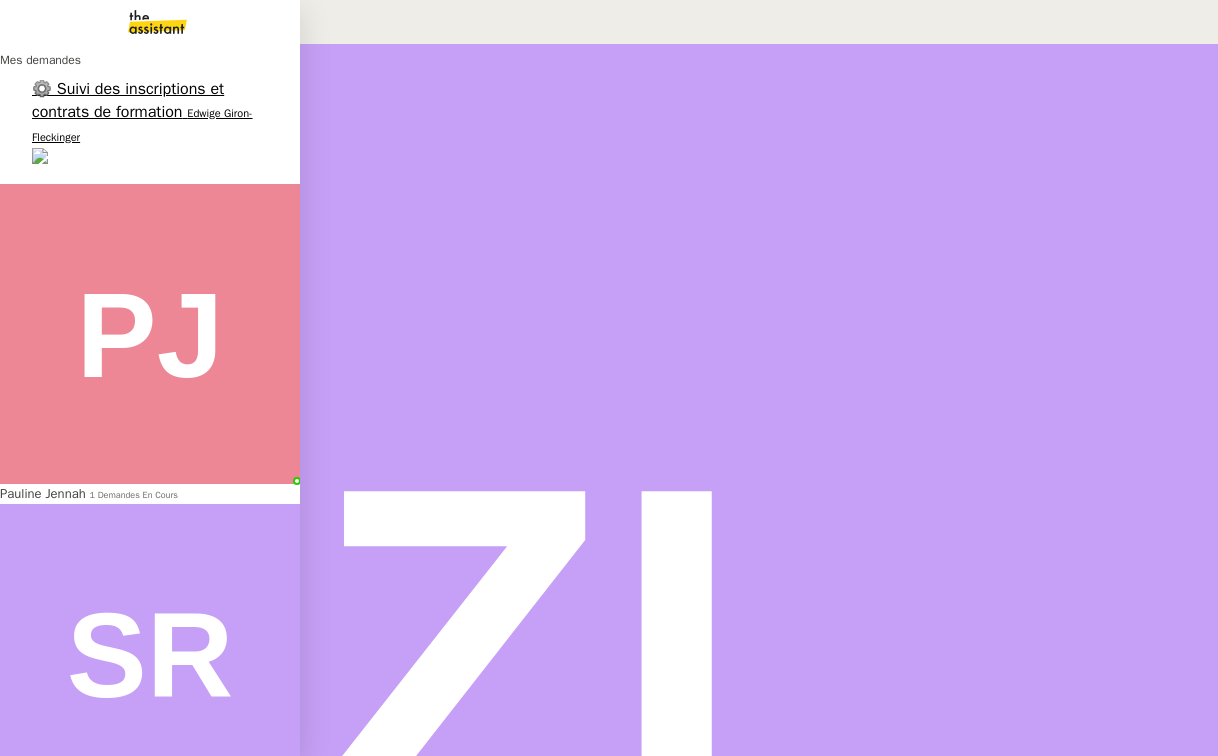 click on "Edwige Giron-Fleckinger" at bounding box center [142, 124] 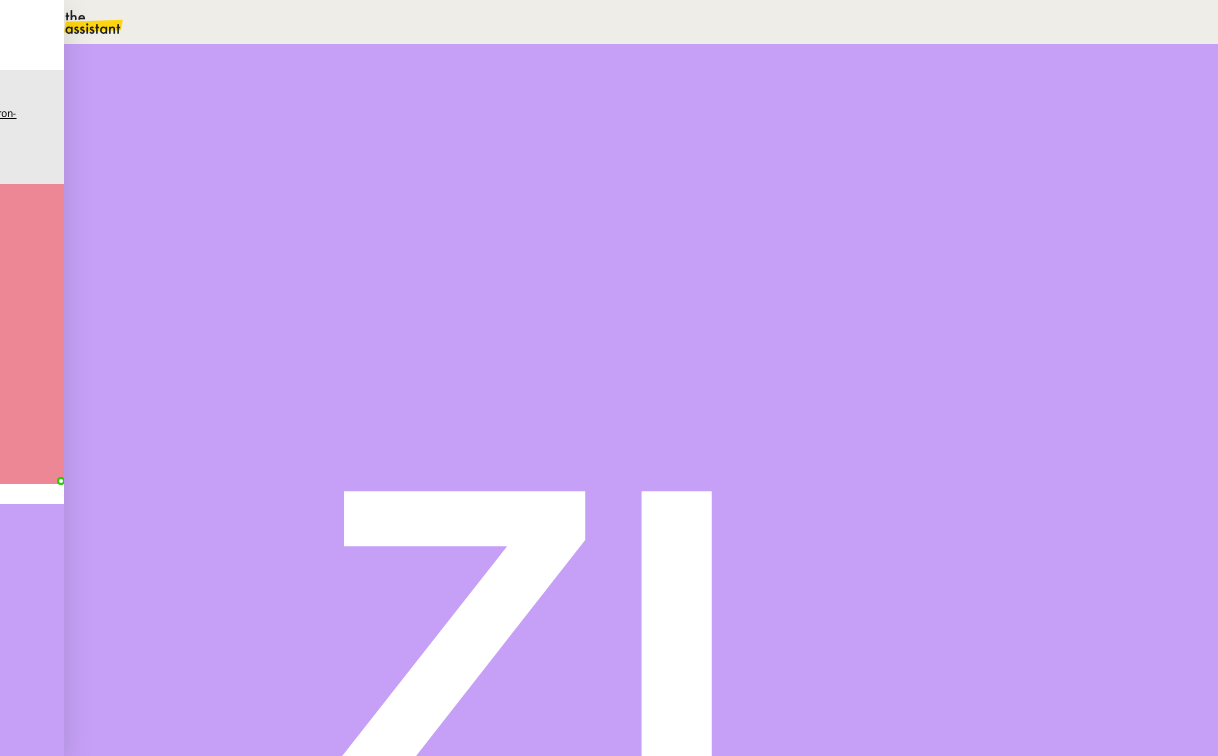 click on "Tâche Message Commentaire" at bounding box center [641, 239] 